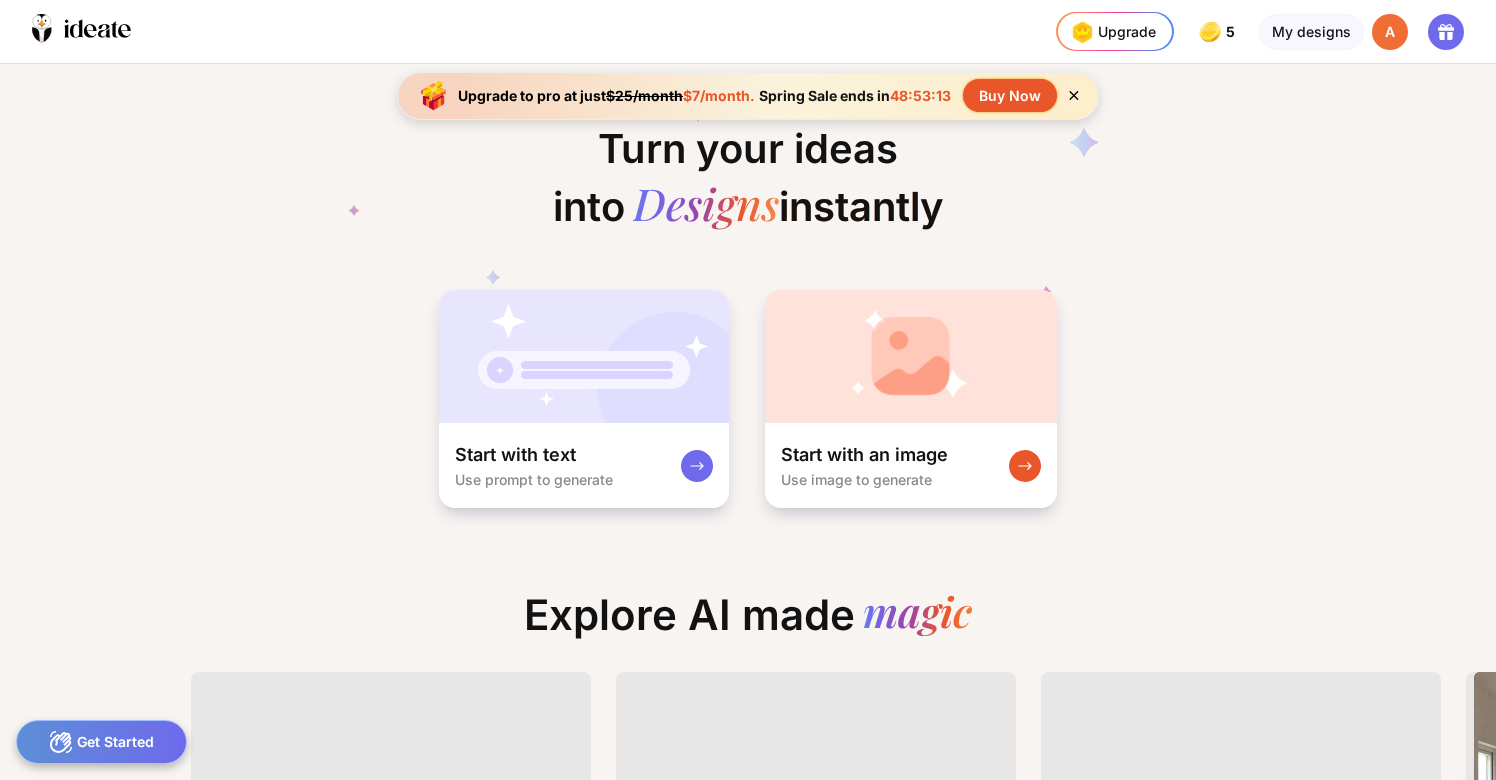 scroll, scrollTop: 0, scrollLeft: 0, axis: both 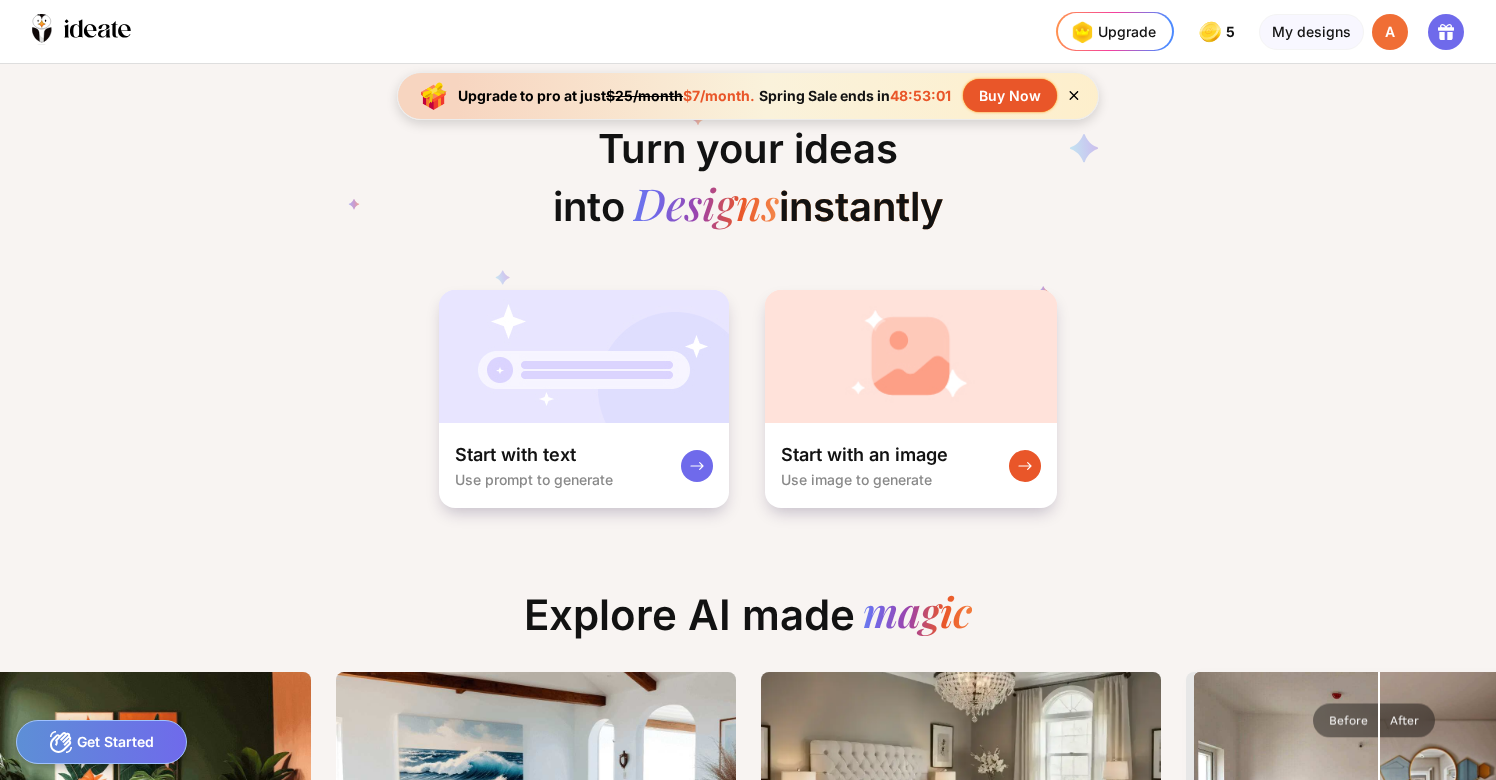 click on "Buy Now" at bounding box center [1010, 95] 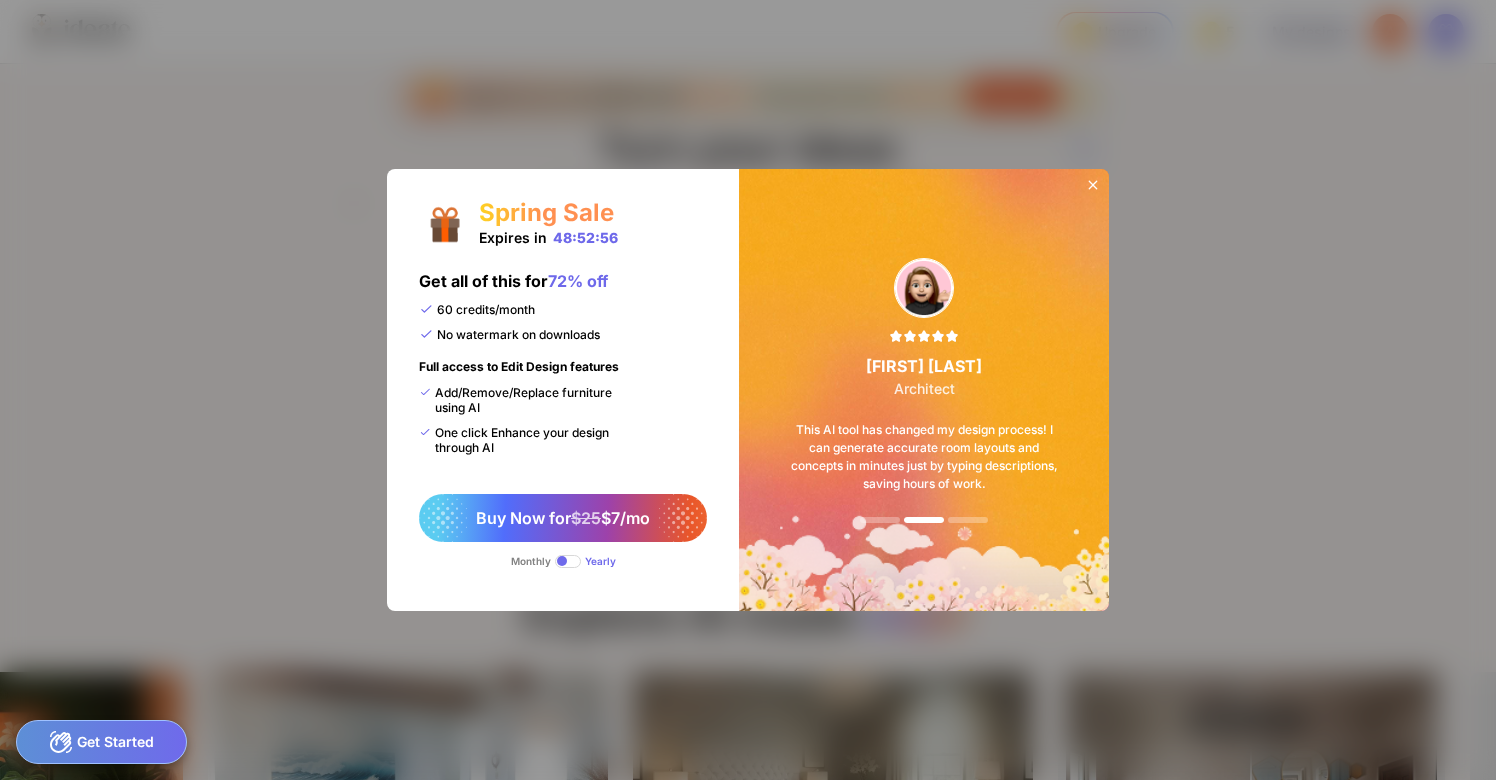 click at bounding box center [568, 561] 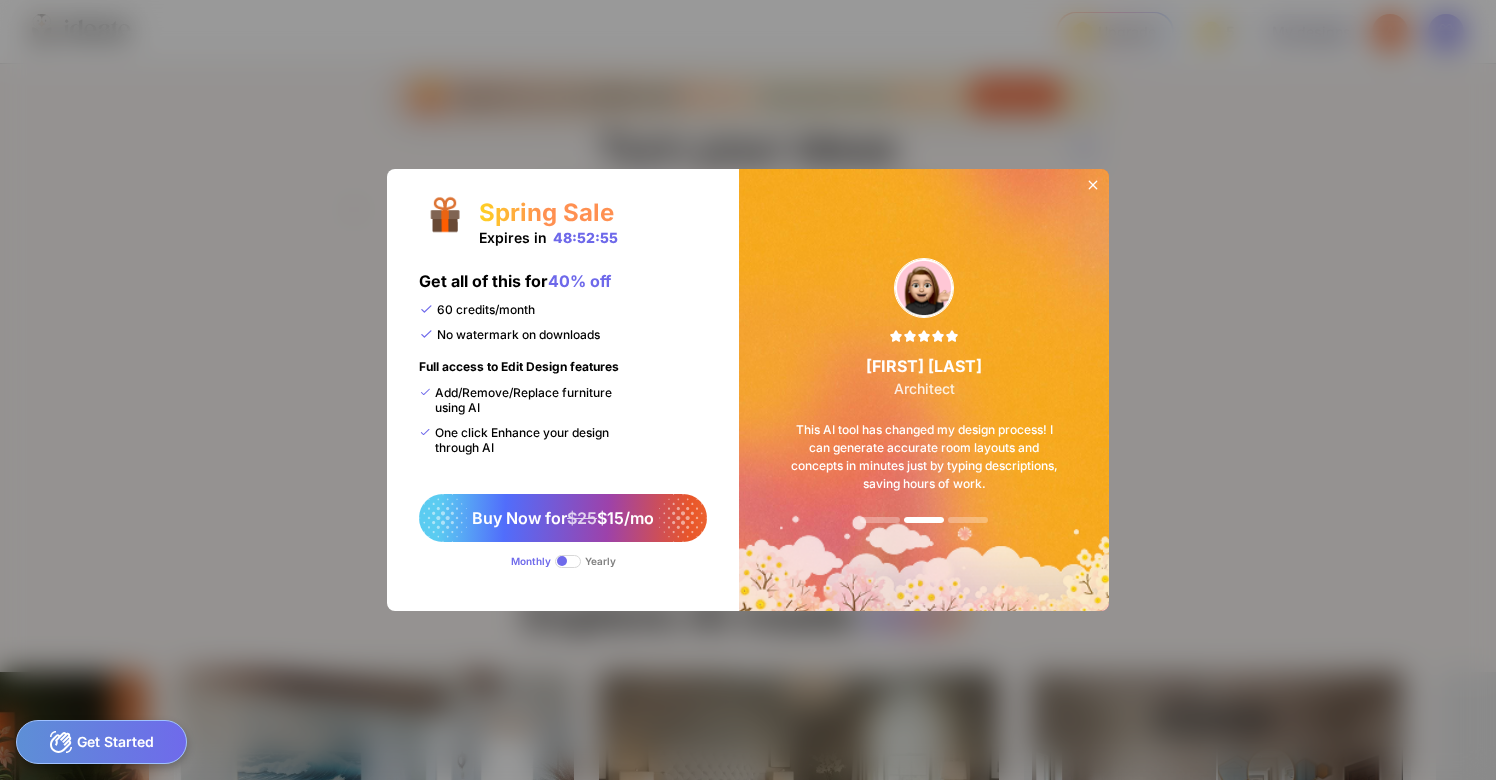 click at bounding box center [568, 561] 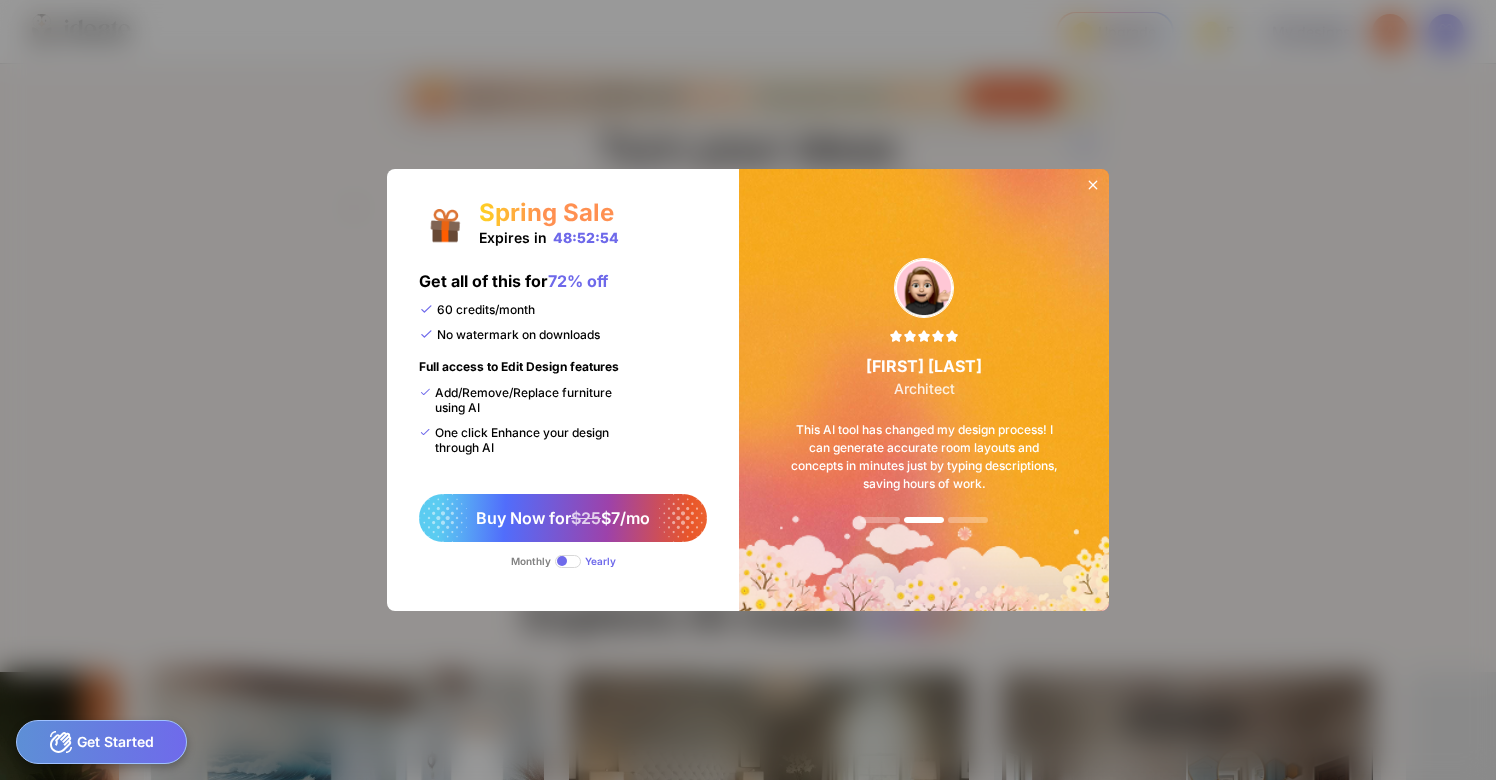click at bounding box center [568, 561] 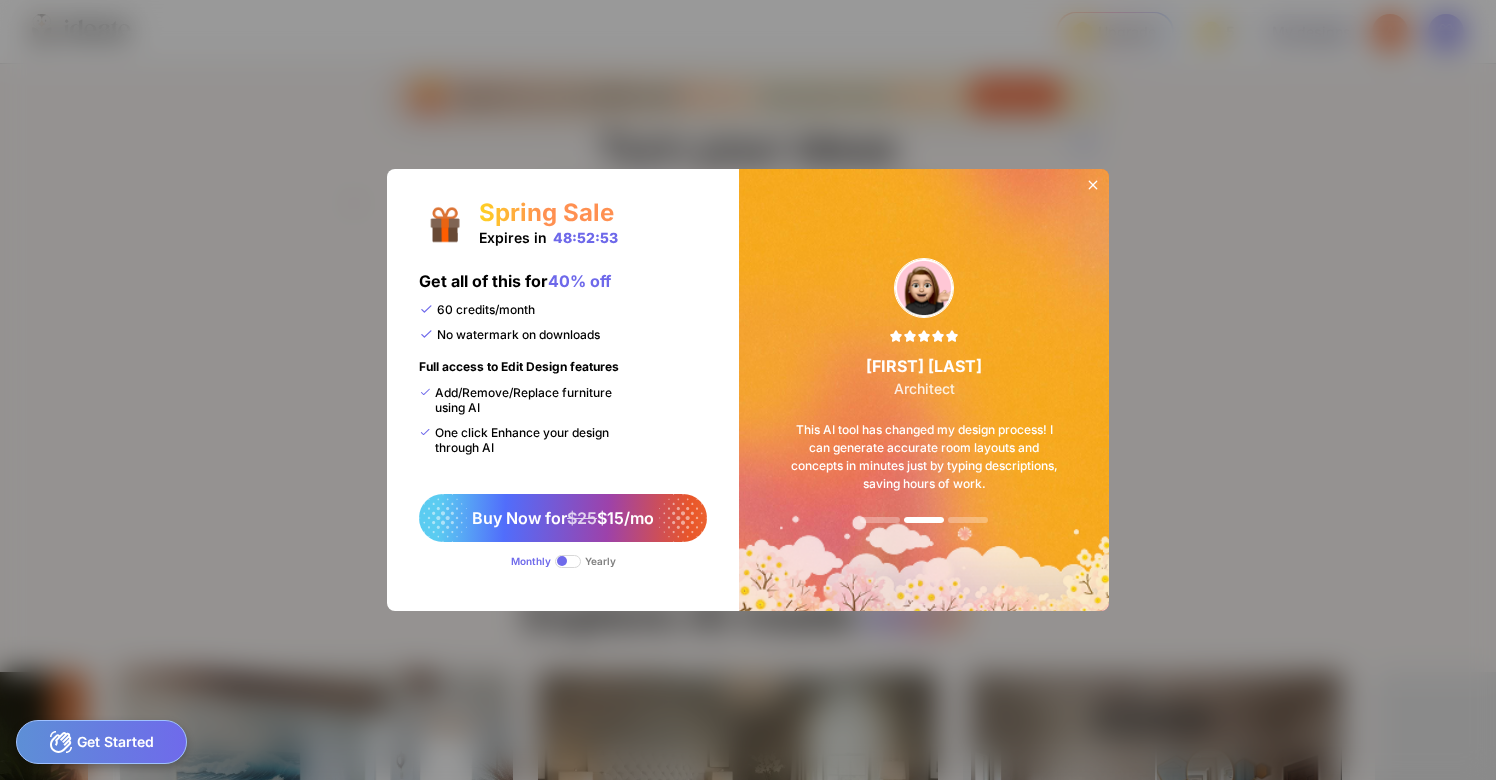 click at bounding box center (568, 561) 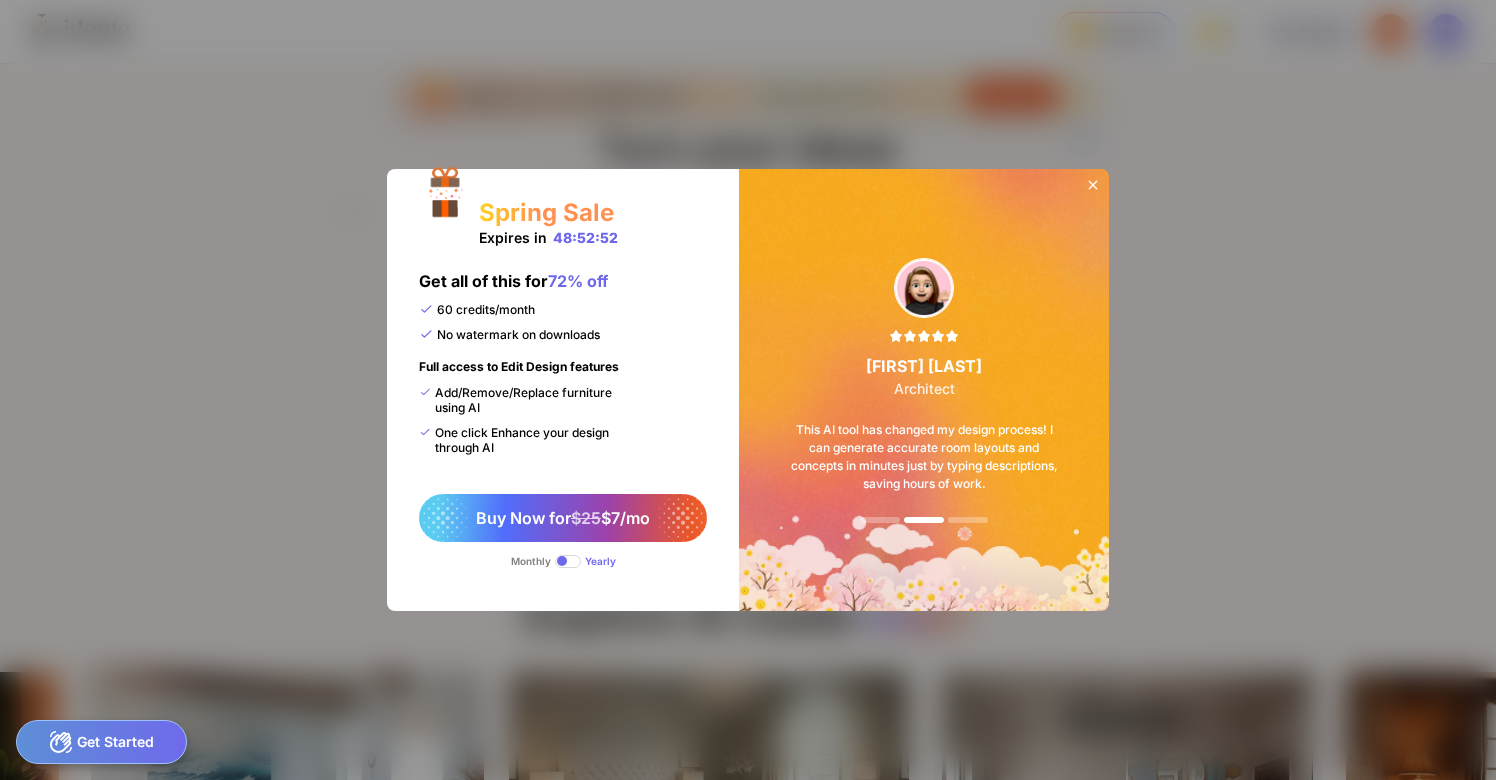 click at bounding box center (568, 561) 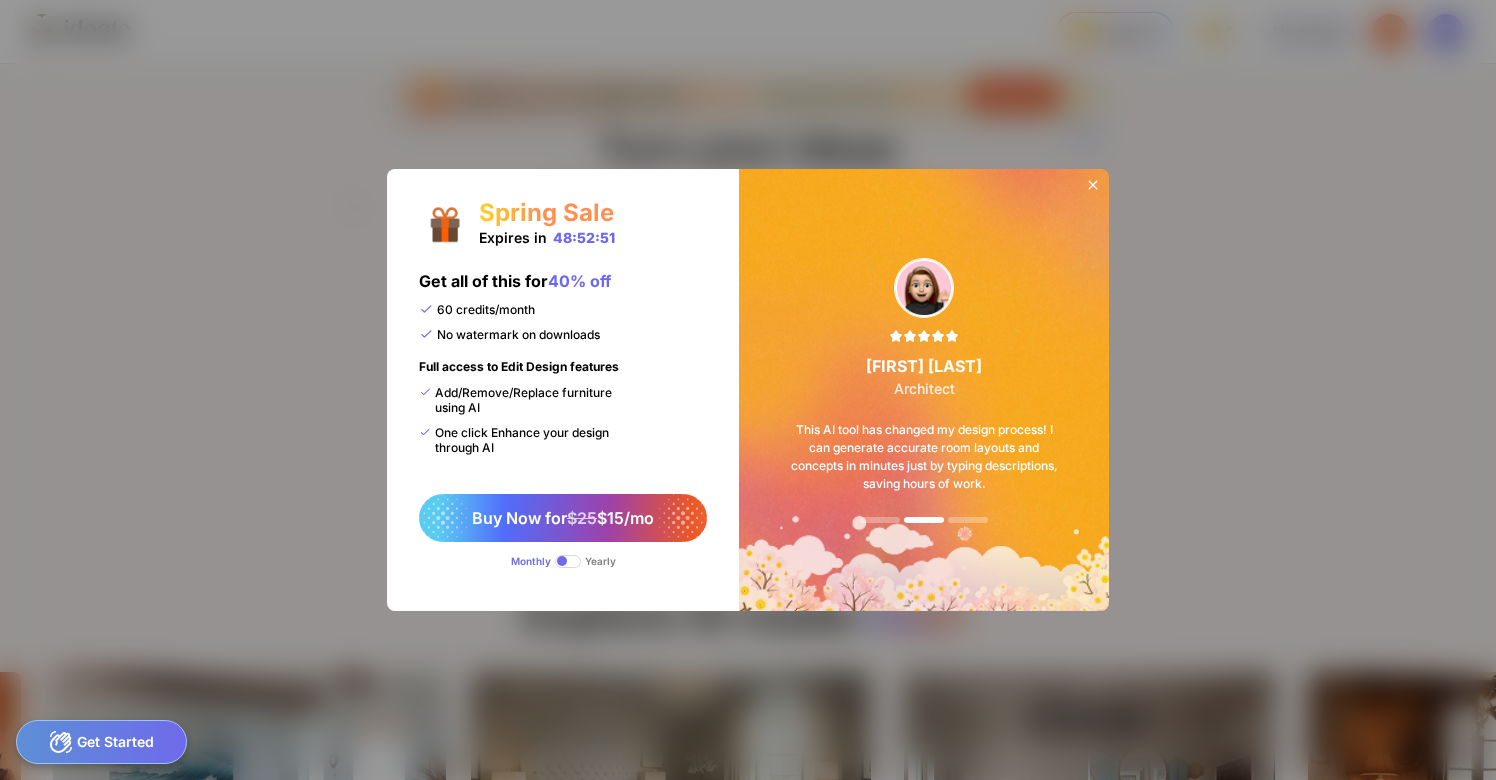click at bounding box center (568, 561) 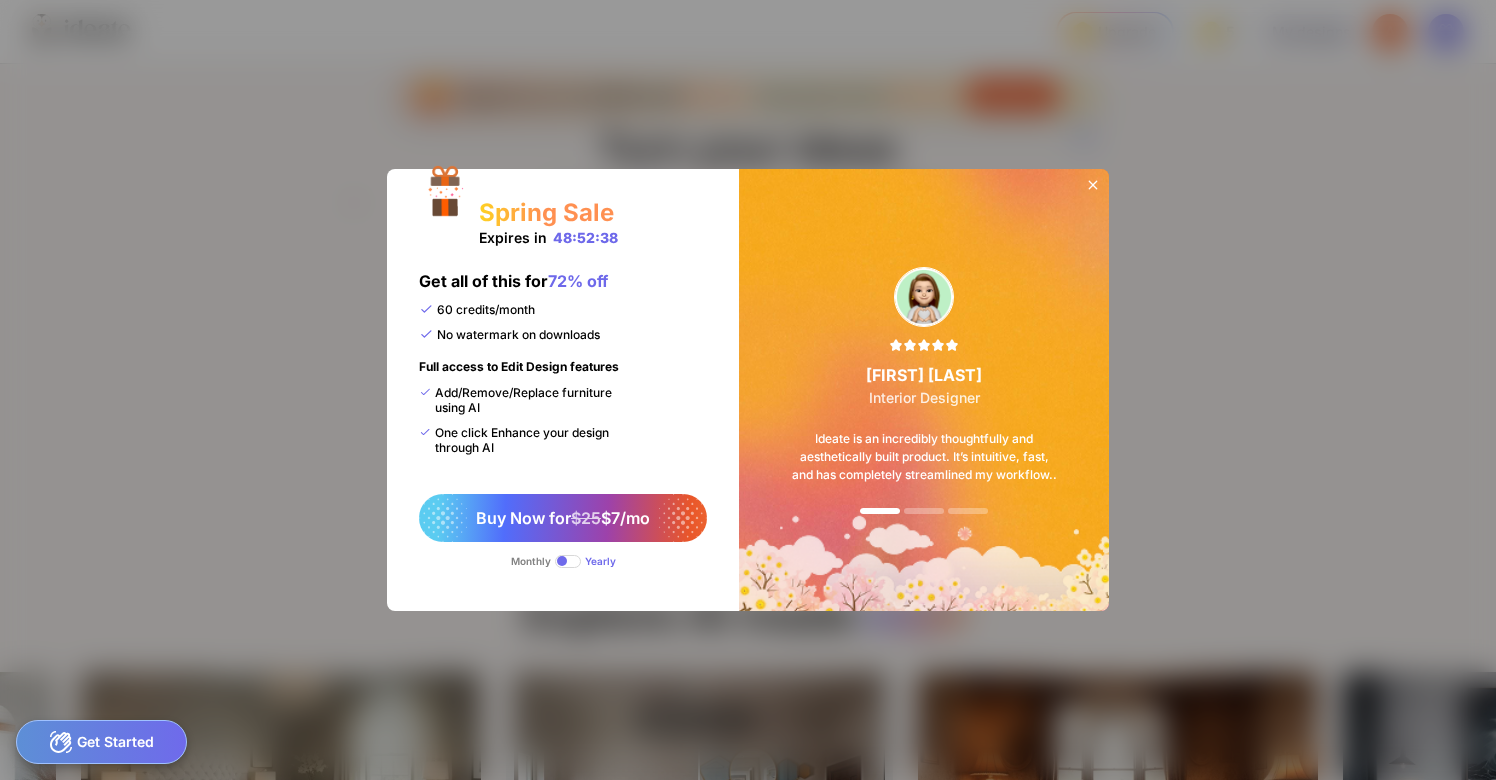 click on "[FIRST] [LAST] Interior Designer Ideate is an incredibly thoughtfully and aesthetically built product. It’s intuitive, fast, and has completely streamlined my workflow.." at bounding box center [924, 390] 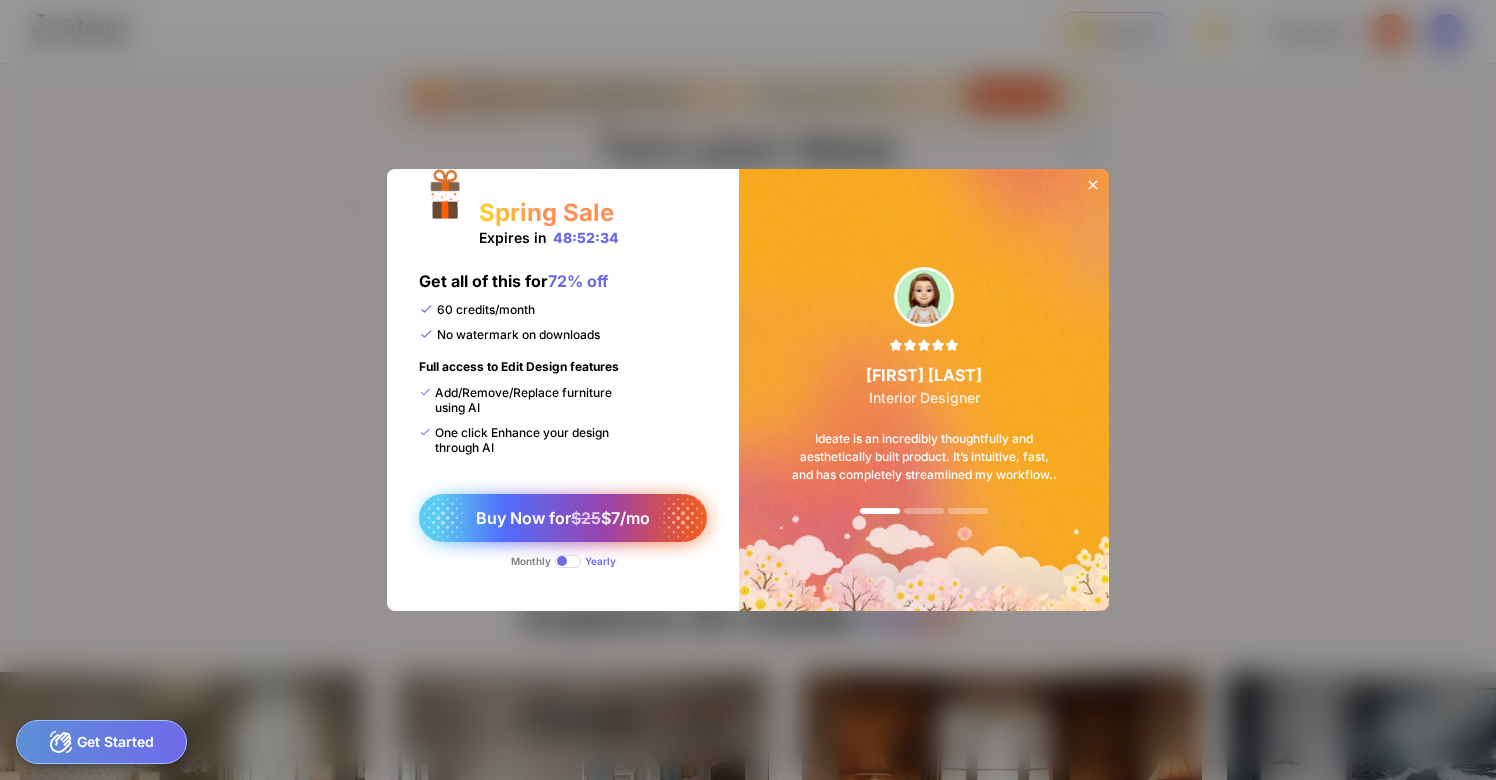 click on "Buy Now for  $25  $[PRICE]/mo" at bounding box center [563, 518] 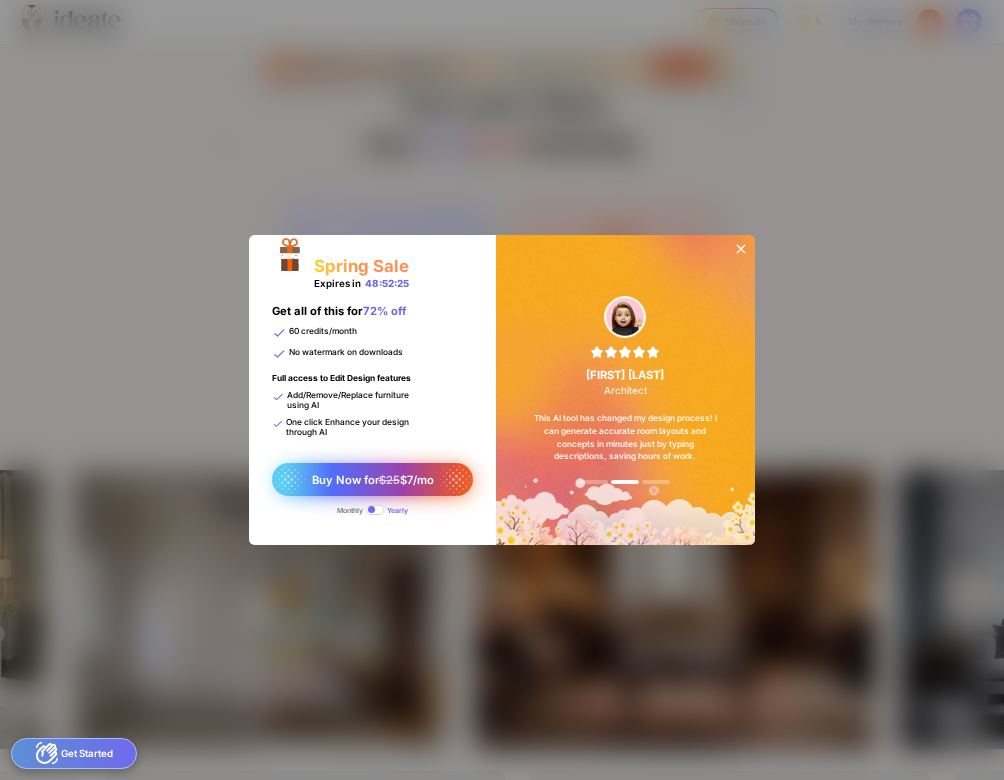 click on "$25" at bounding box center [389, 480] 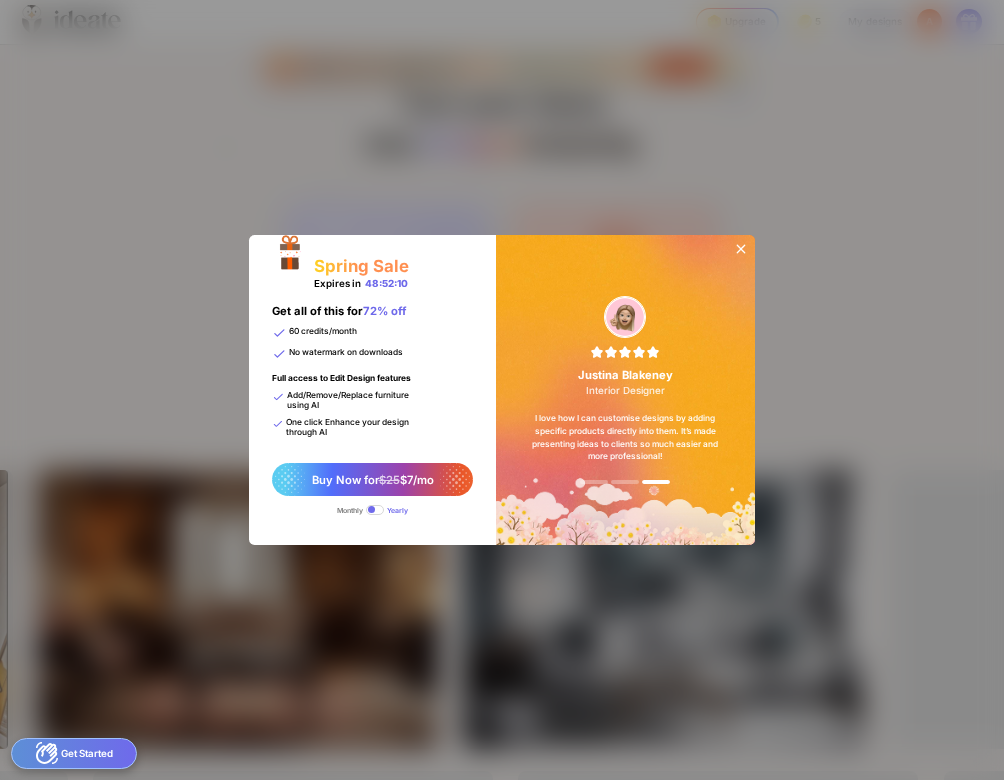 click at bounding box center [375, 509] 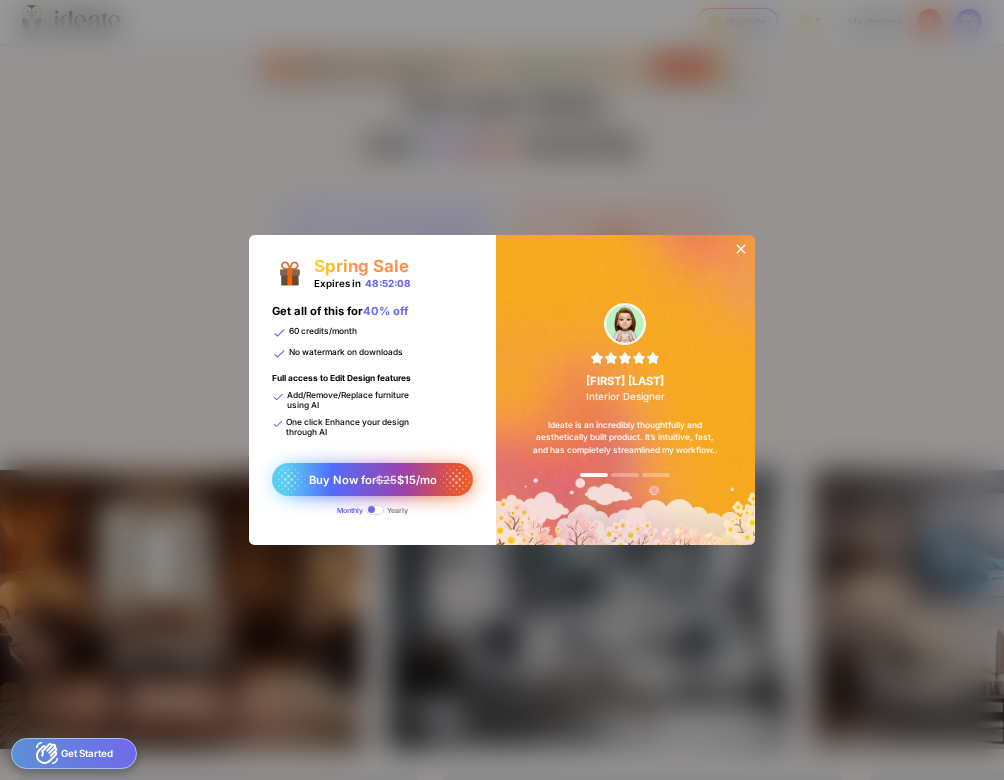 click on "$25" at bounding box center (386, 480) 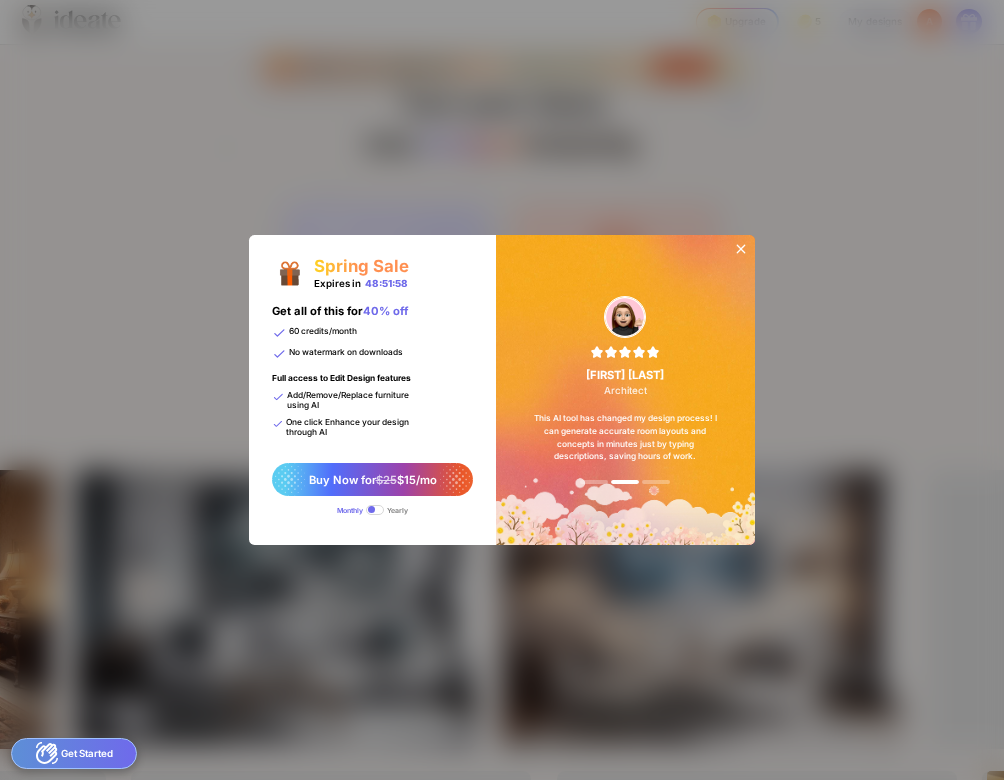 click at bounding box center [375, 509] 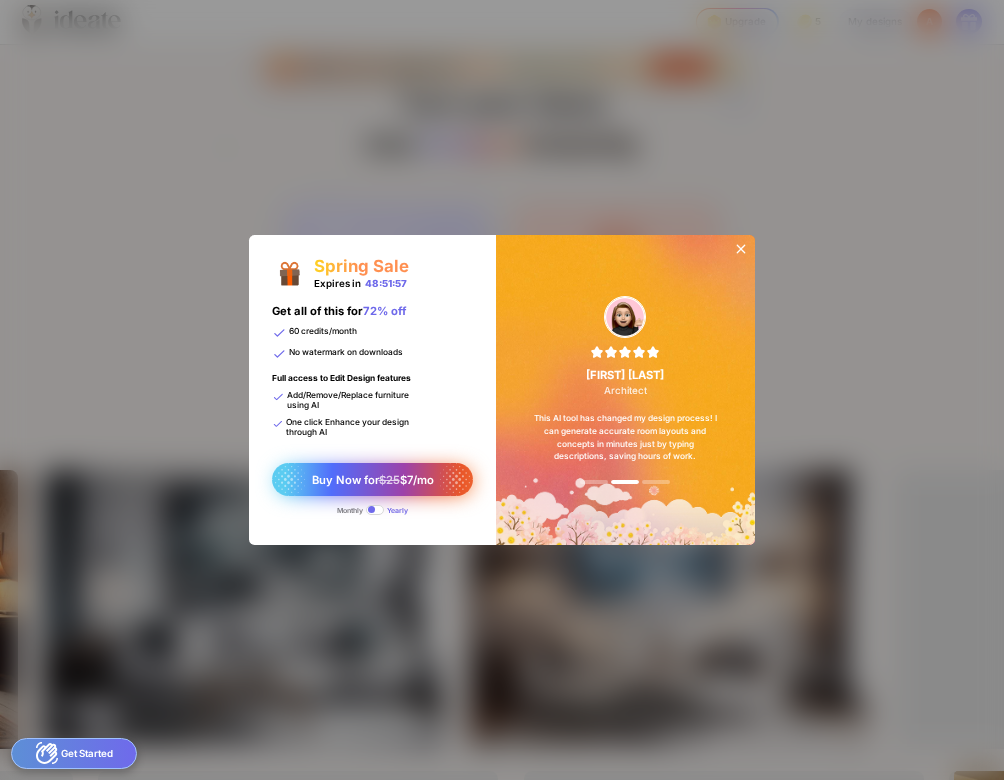 click on "$25" at bounding box center (389, 480) 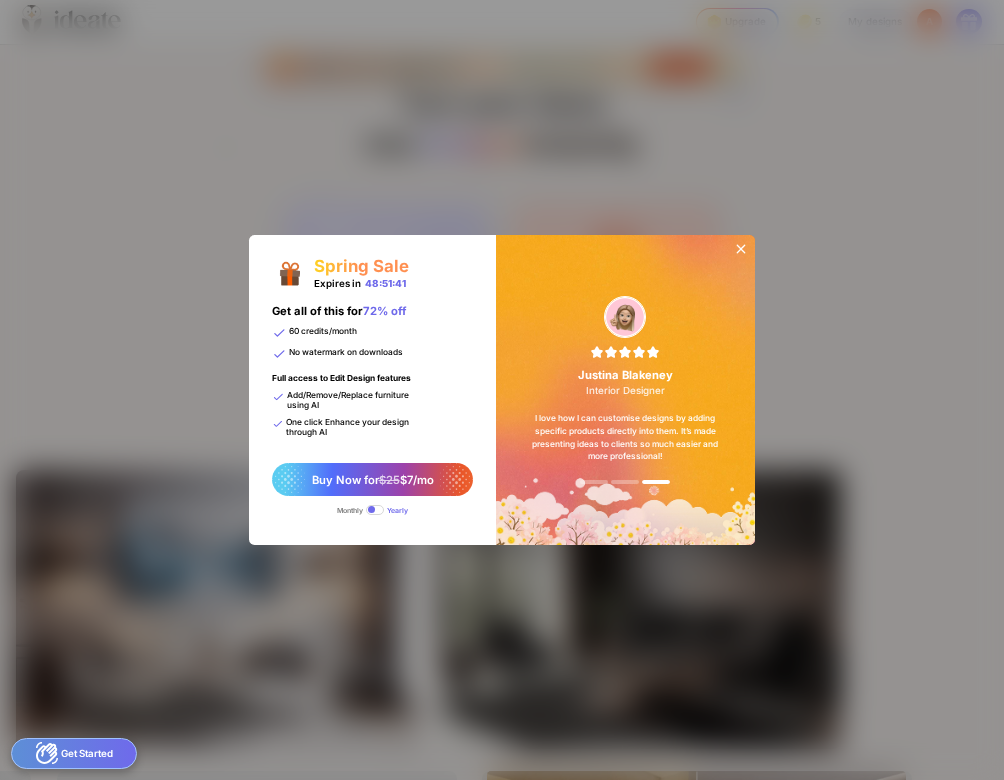 click 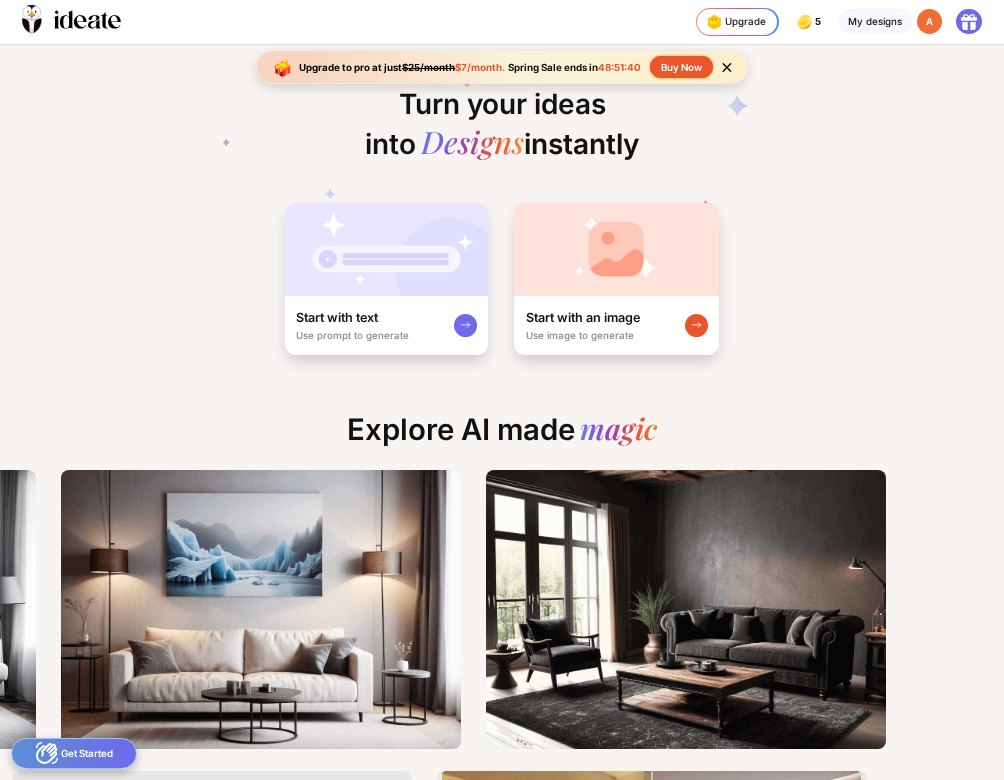 click on "A" at bounding box center [929, 21] 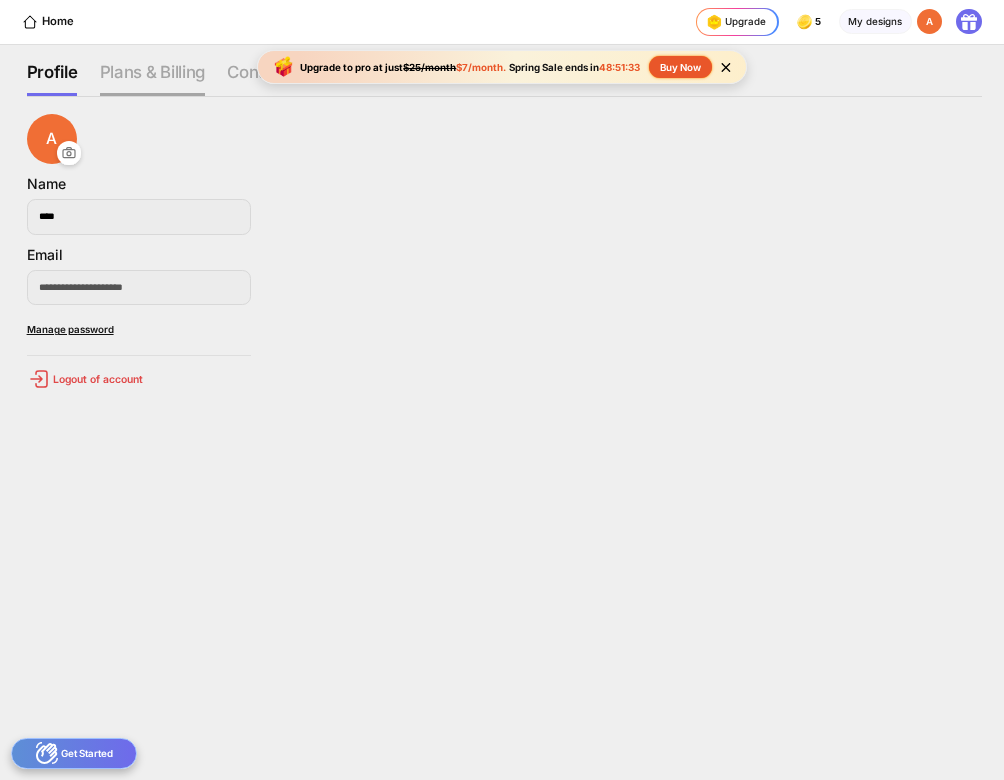 click on "Plans & Billing" 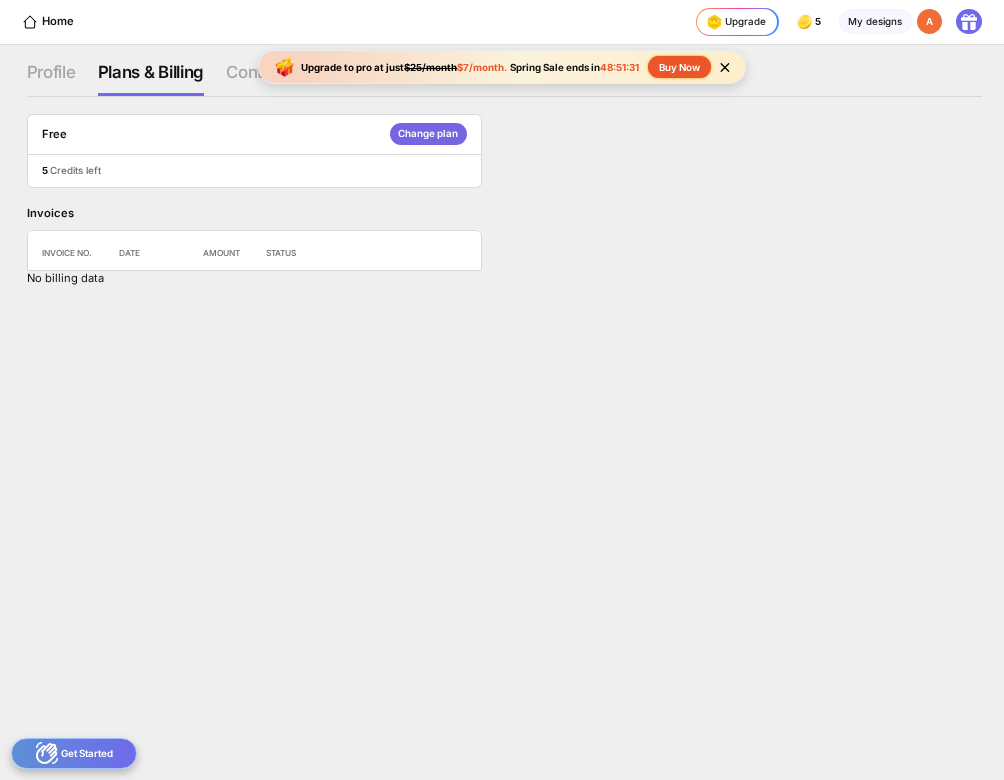 click on "Change plan" at bounding box center [428, 134] 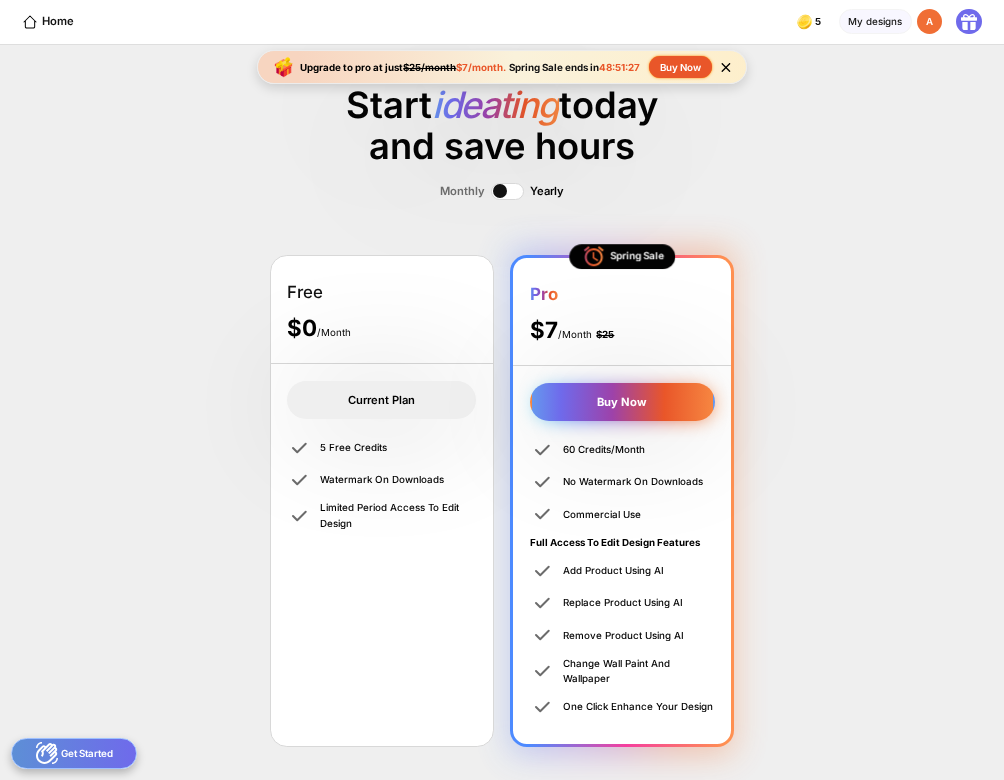 click on "Buy Now" at bounding box center [622, 402] 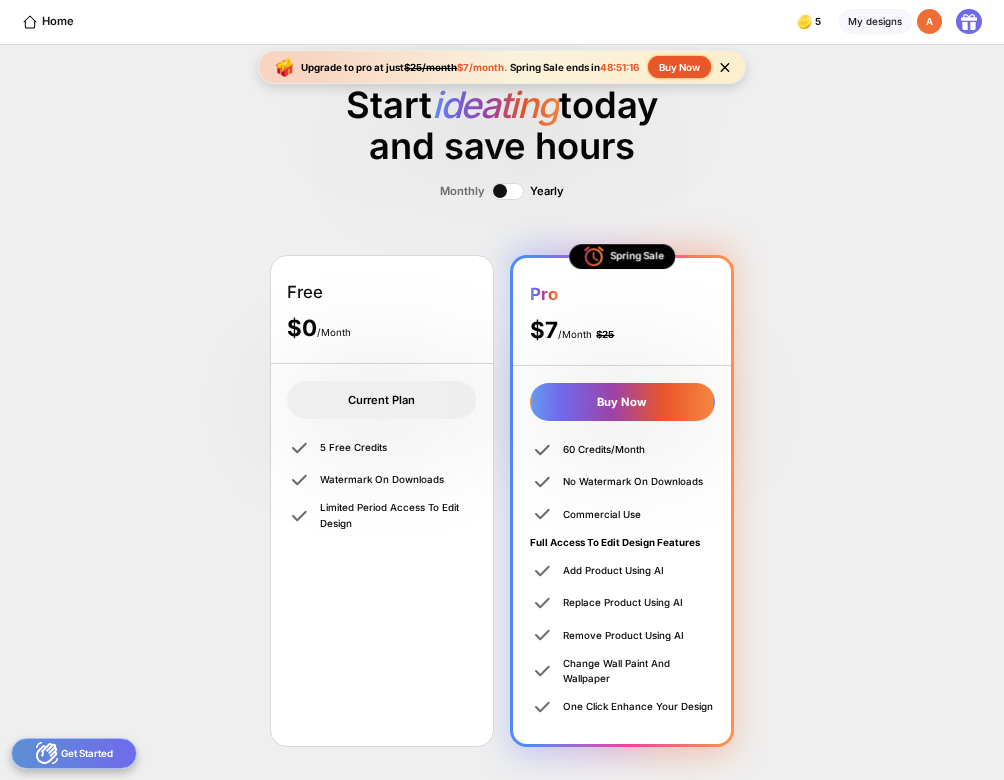 click 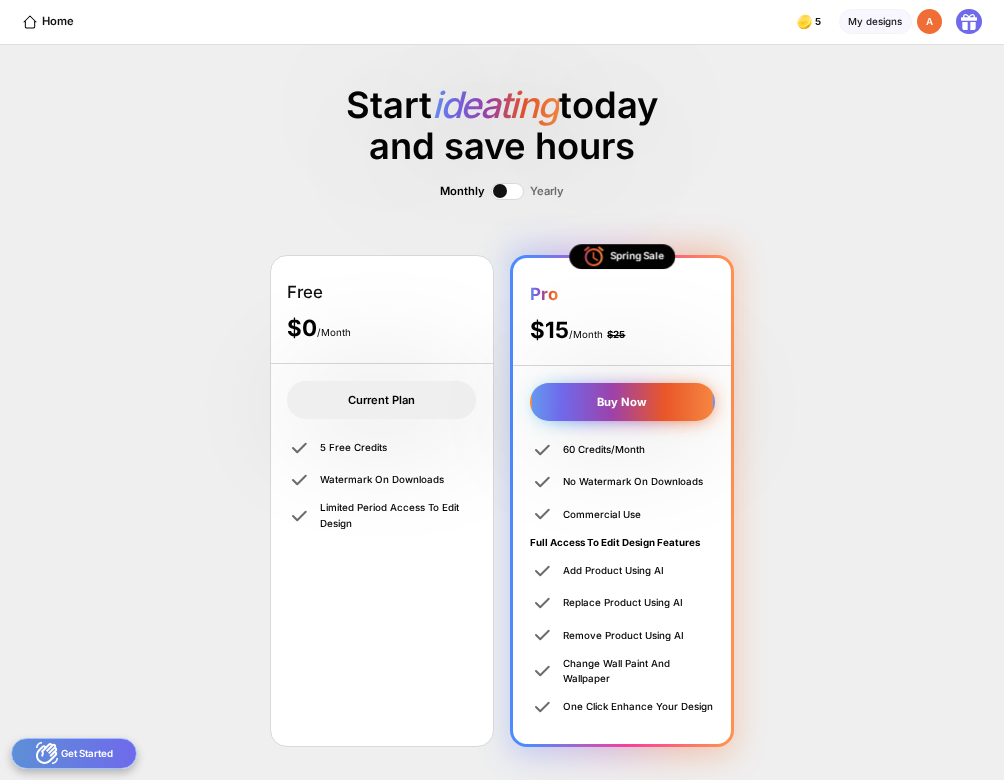 click on "Buy Now" at bounding box center [622, 402] 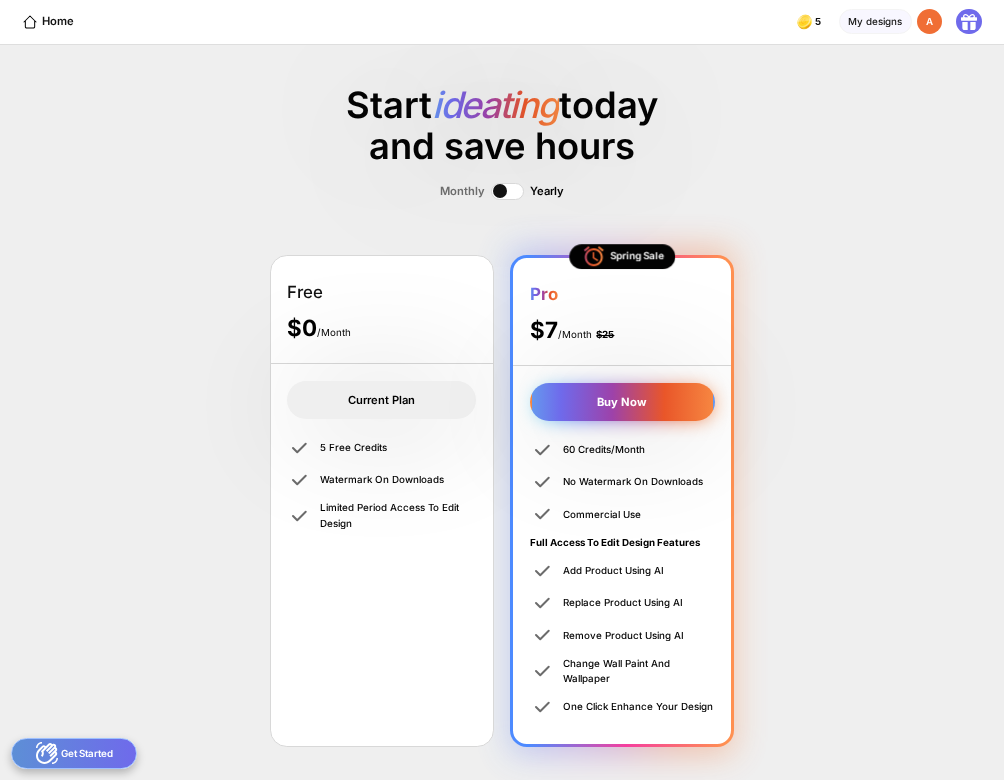click on "Buy Now" at bounding box center (622, 402) 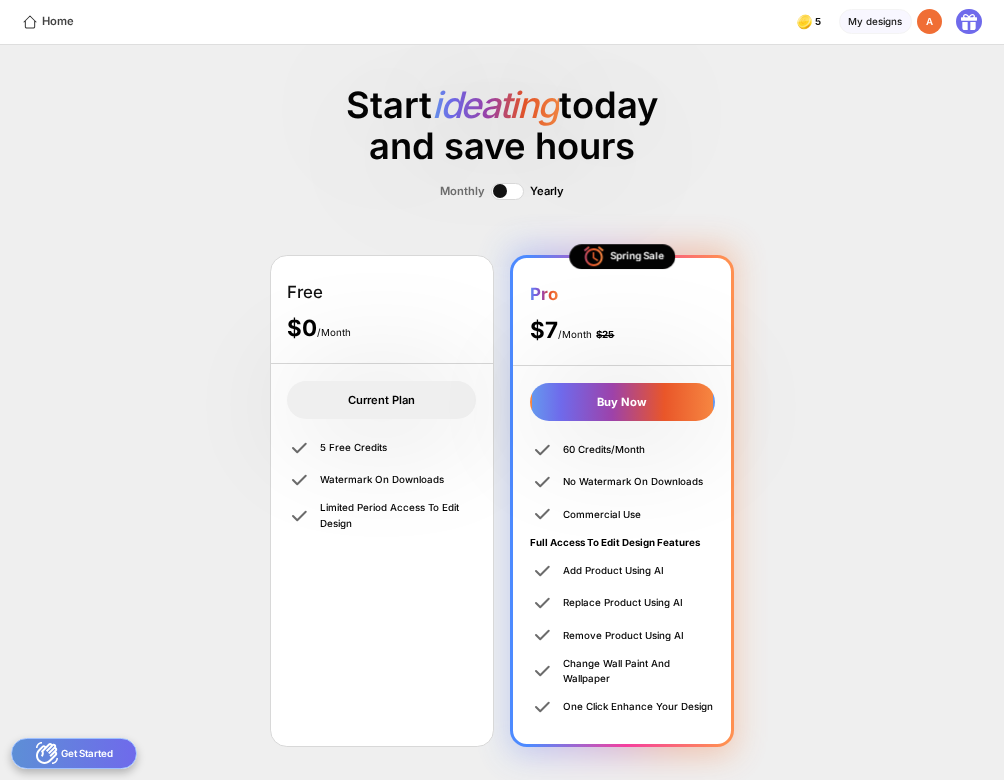 click 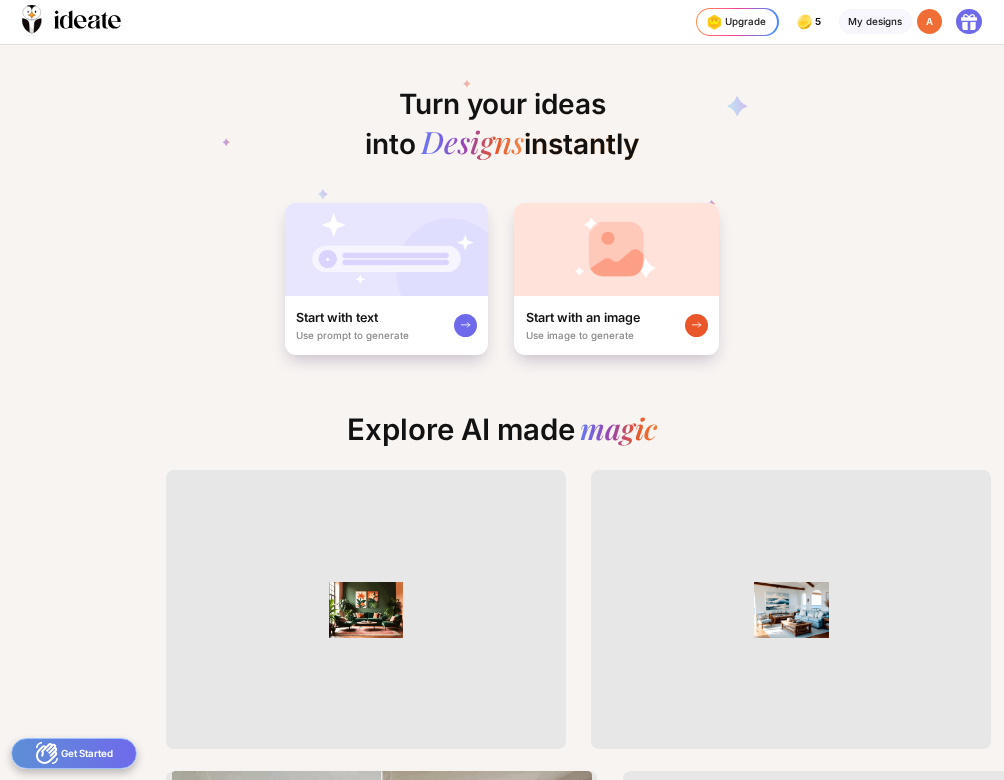 scroll, scrollTop: 0, scrollLeft: 11, axis: horizontal 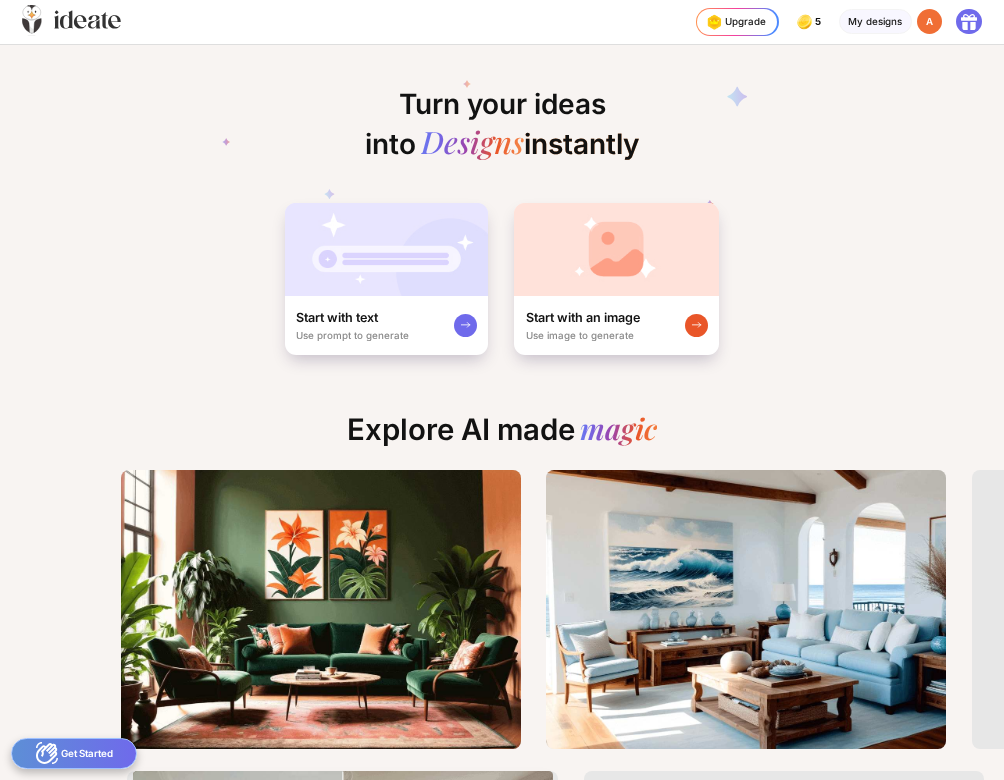 click 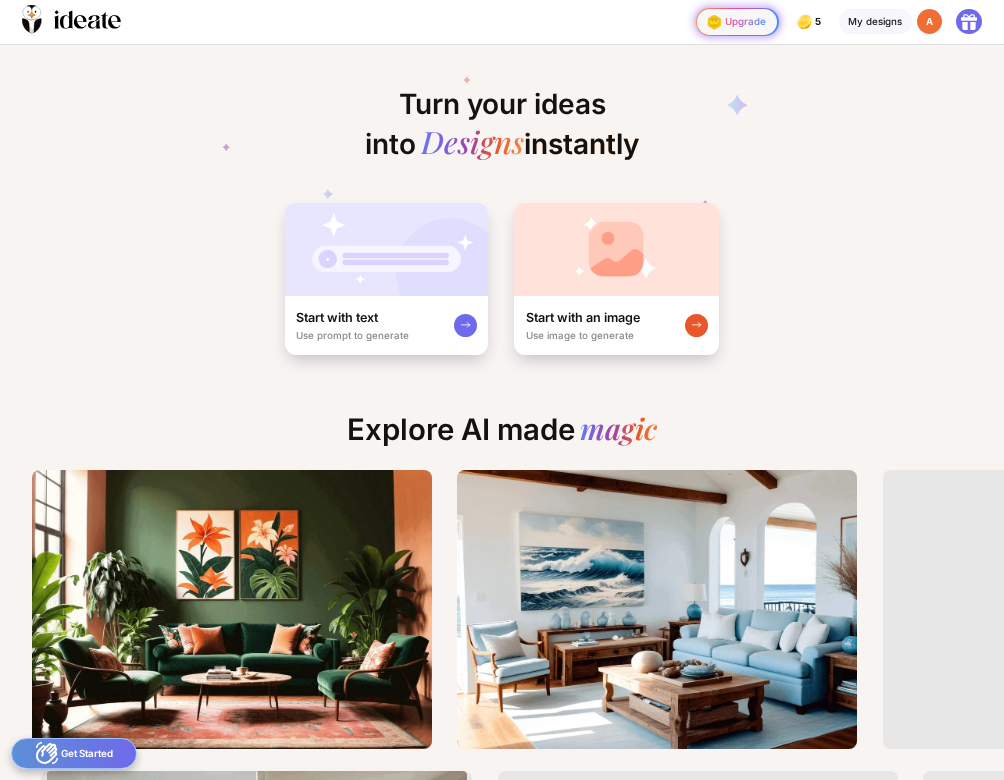 click on "Upgrade" at bounding box center (734, 22) 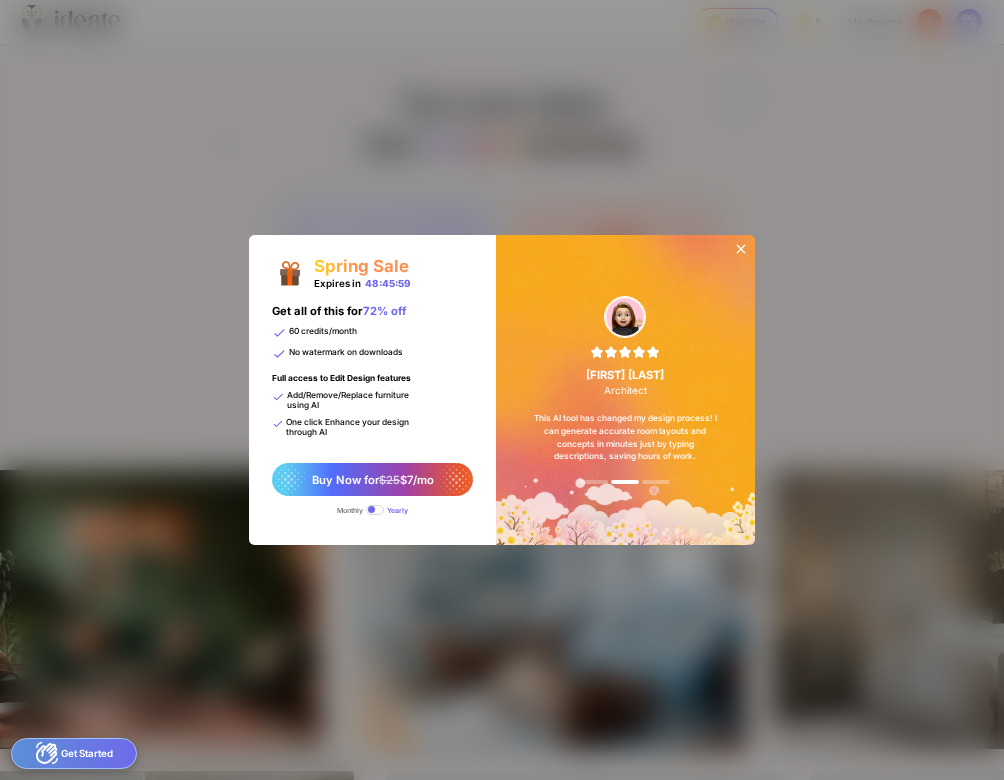 click at bounding box center [375, 509] 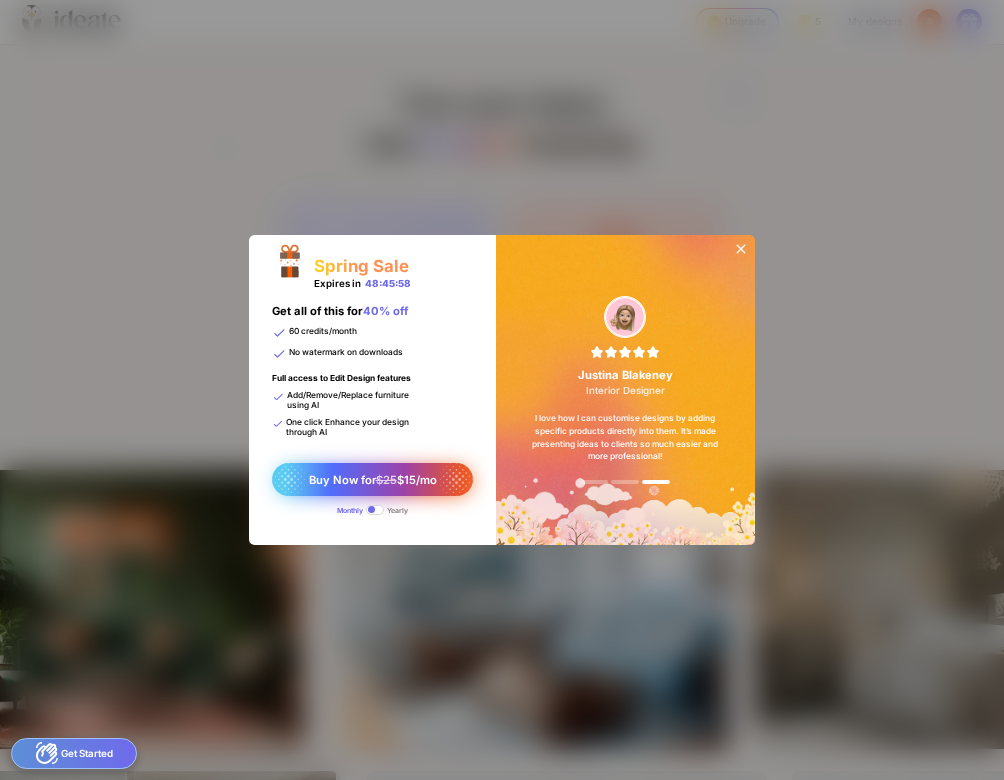 click on "Buy Now for  $25  $[PRICE]/mo" at bounding box center [373, 480] 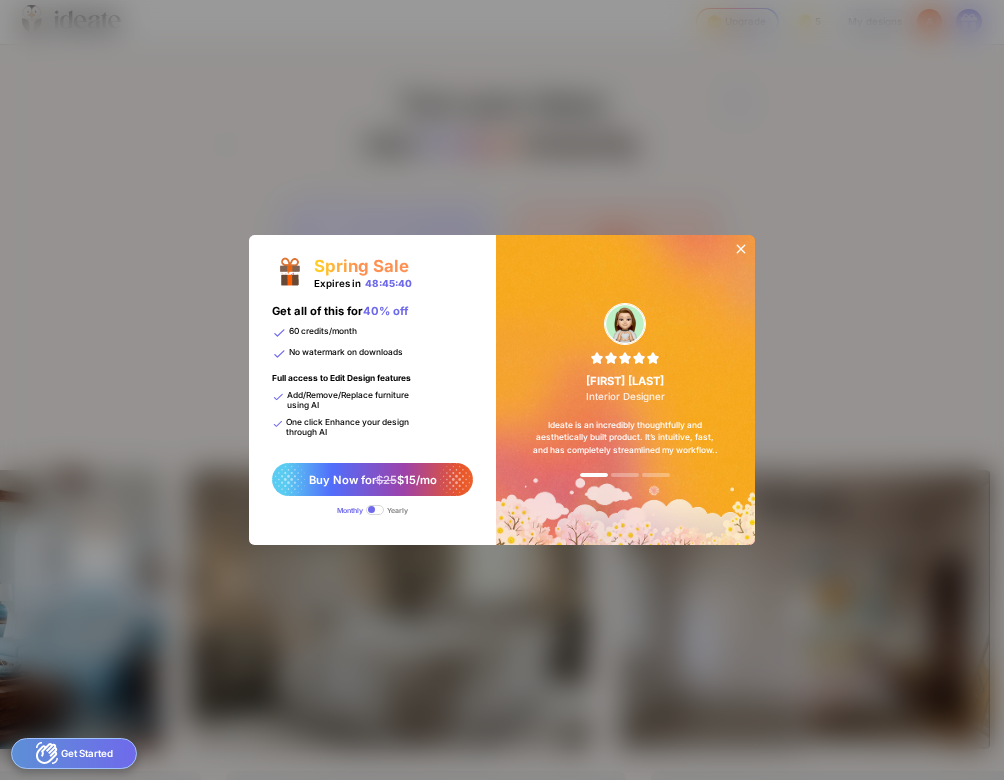 click 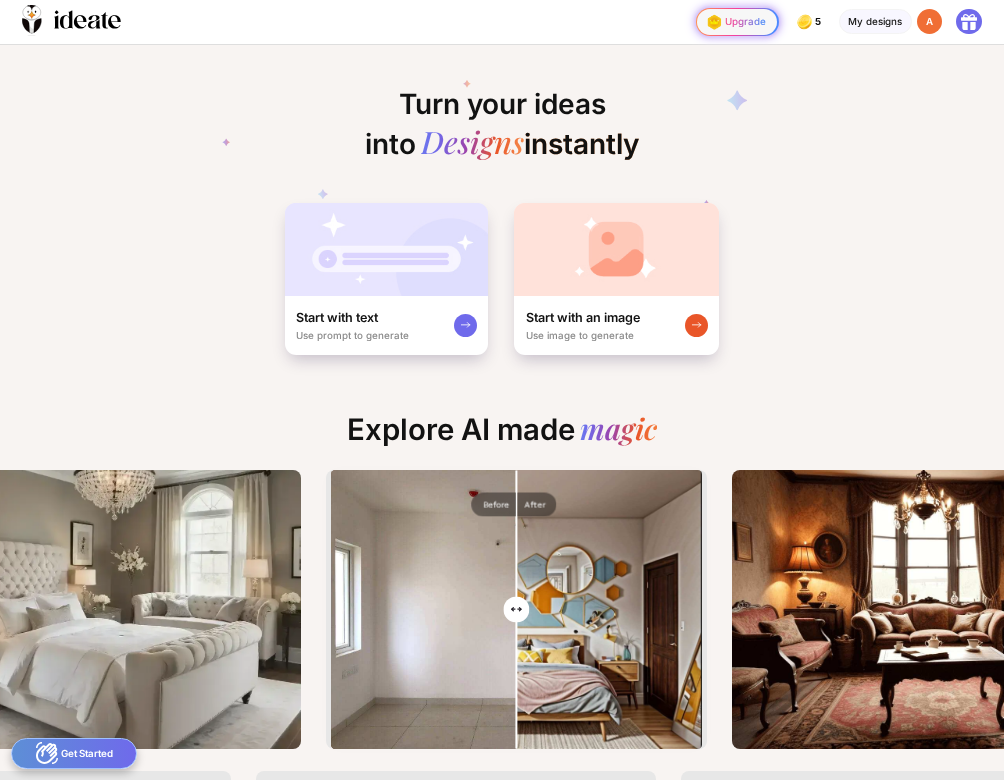 click on "Upgrade" at bounding box center (734, 22) 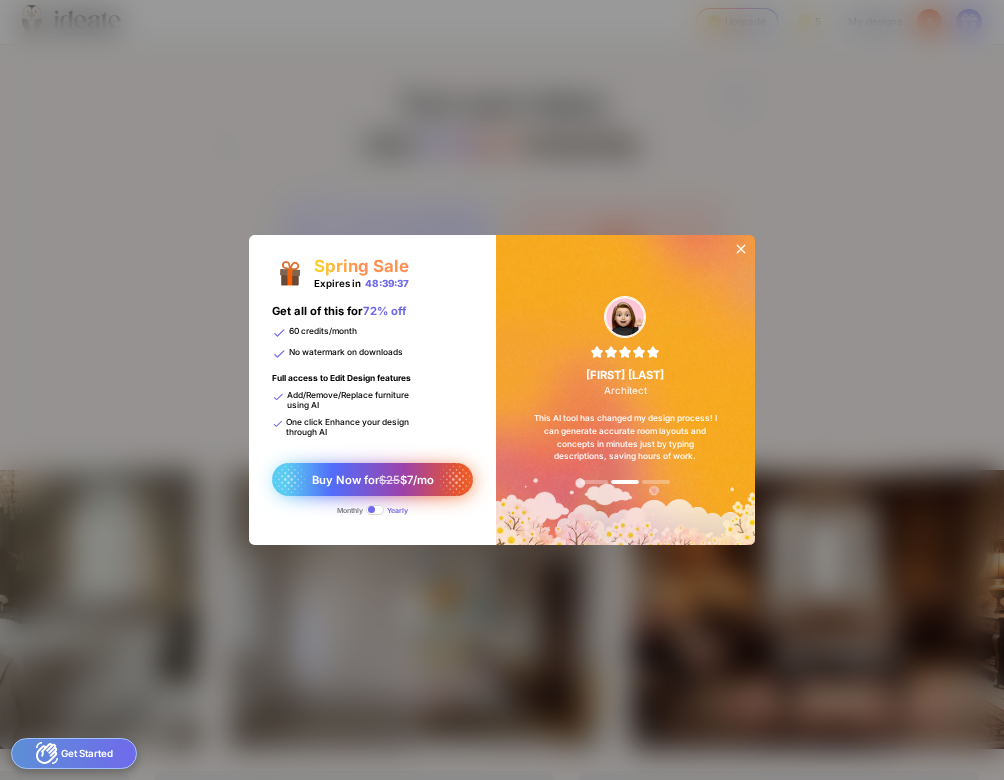 click on "Buy Now for  $25  $[PRICE]/mo" at bounding box center [373, 480] 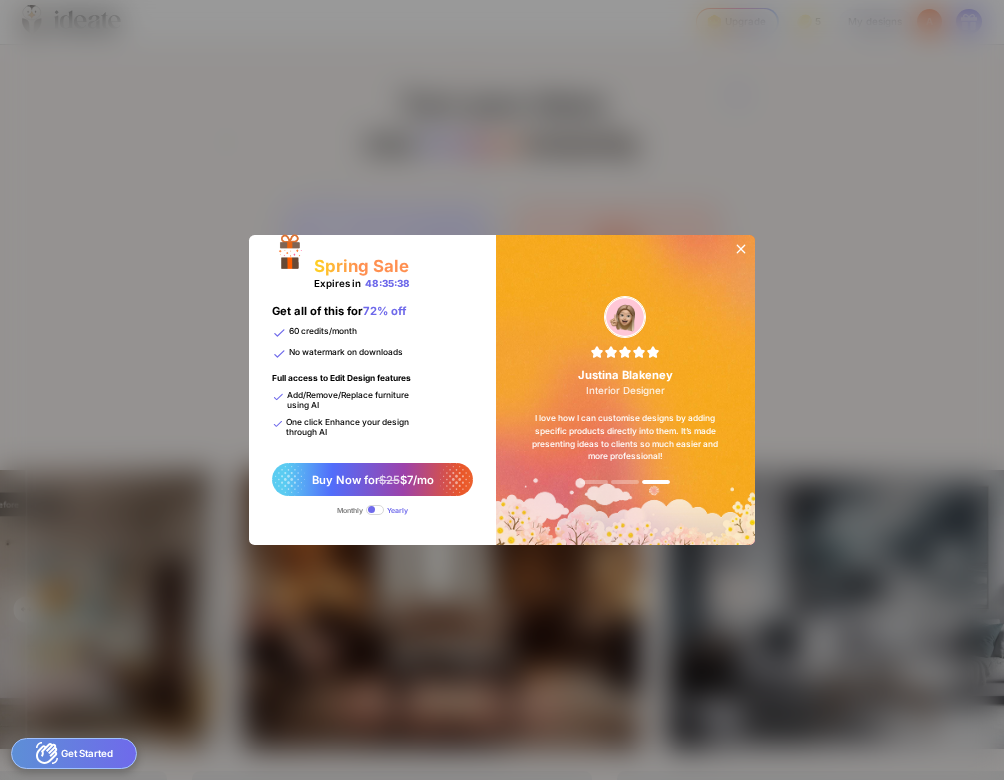 scroll, scrollTop: 0, scrollLeft: 1607, axis: horizontal 